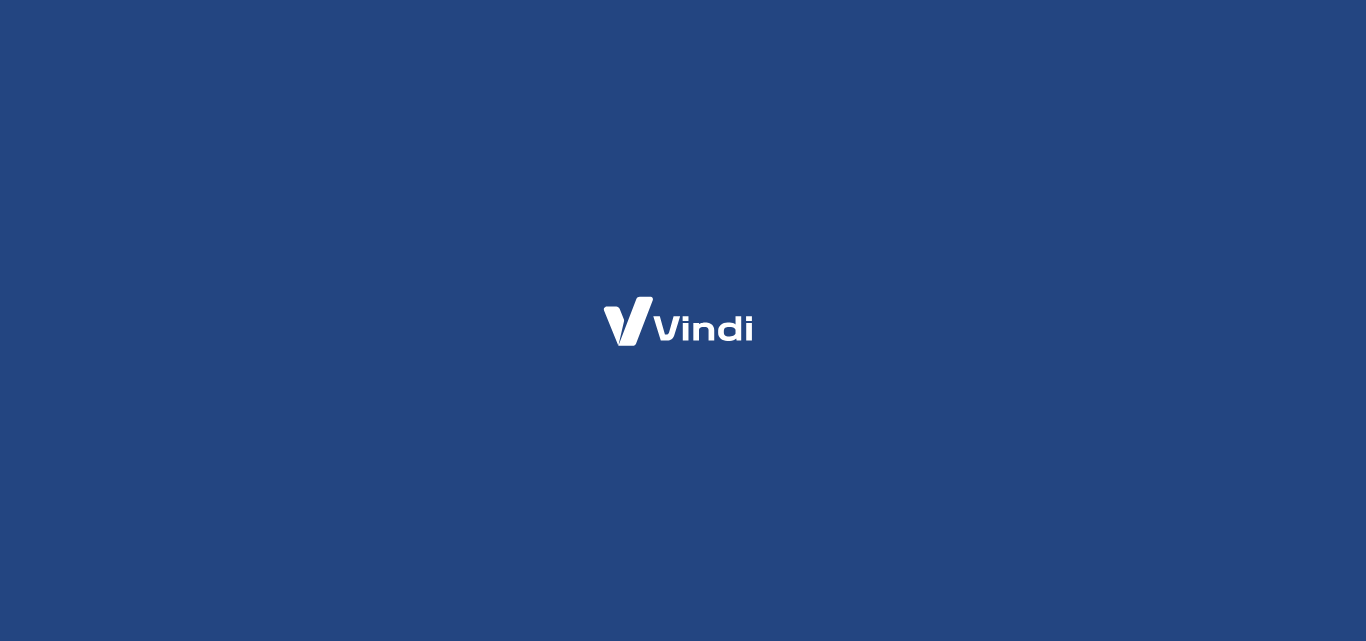 scroll, scrollTop: 0, scrollLeft: 0, axis: both 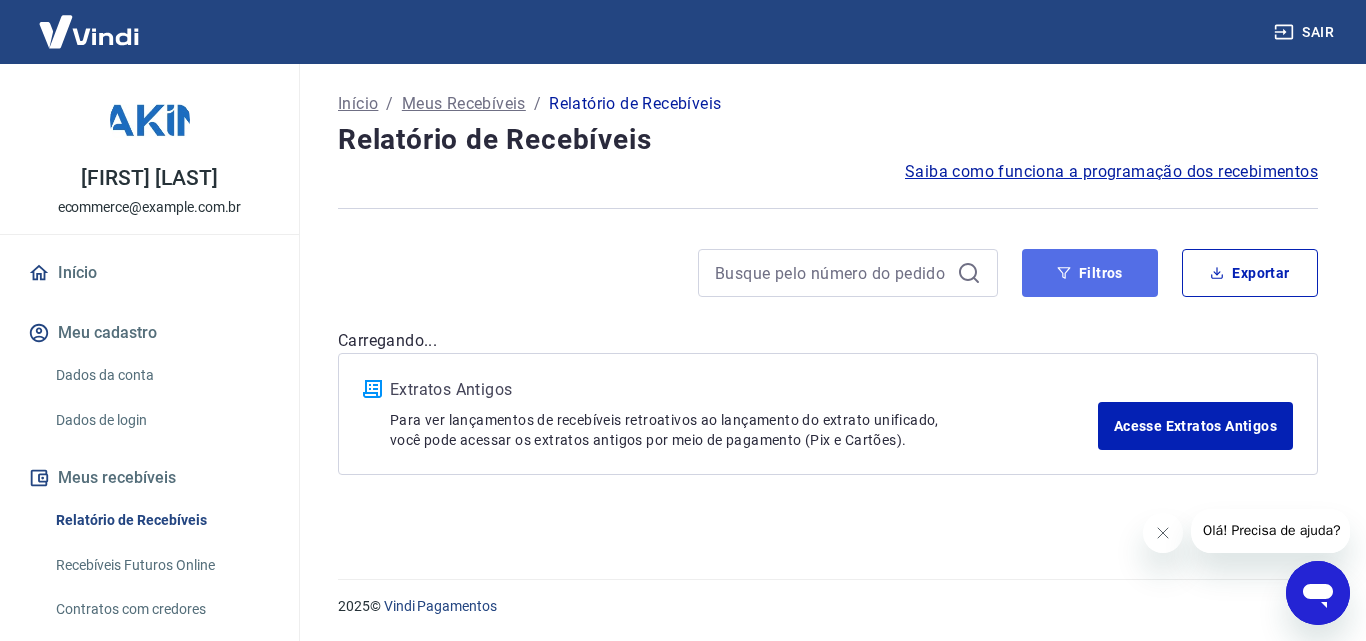 click 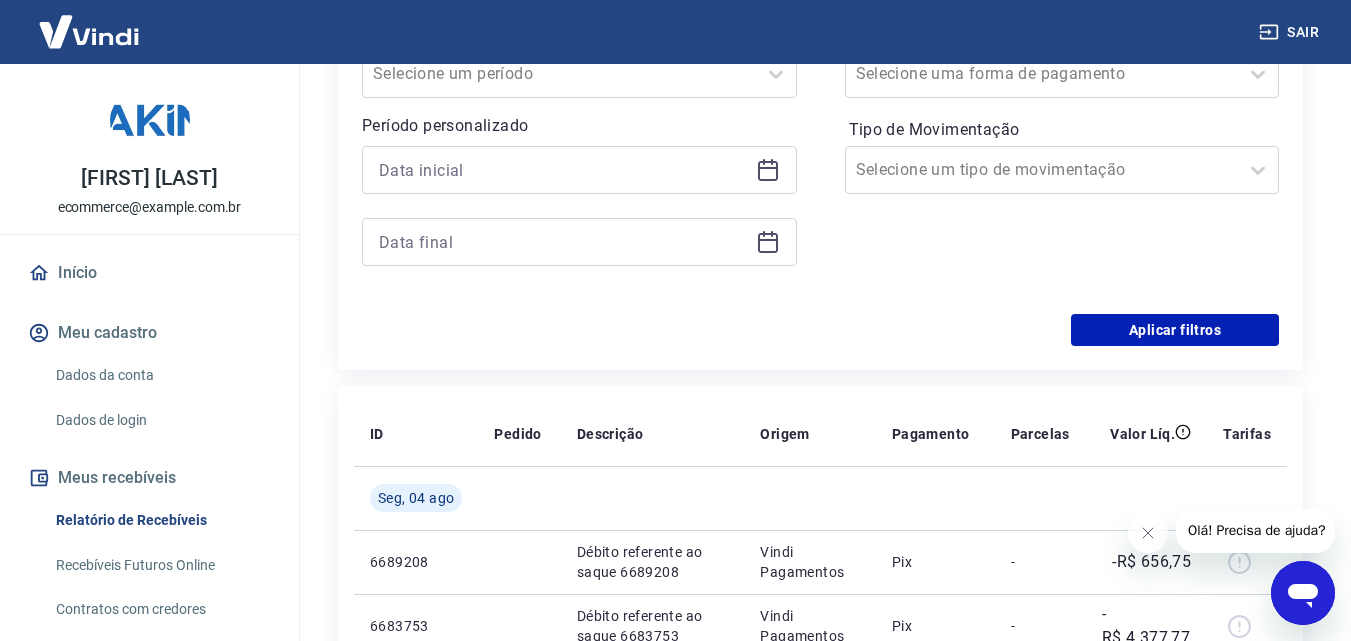 scroll, scrollTop: 388, scrollLeft: 0, axis: vertical 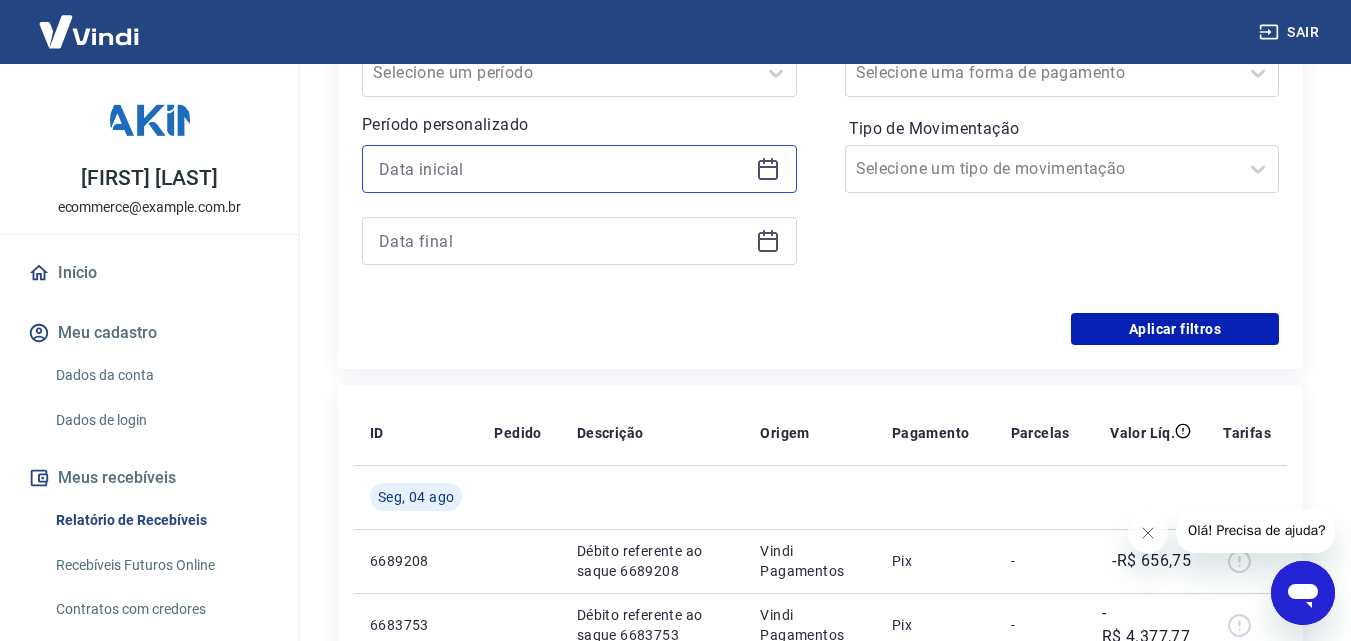 click at bounding box center (563, 169) 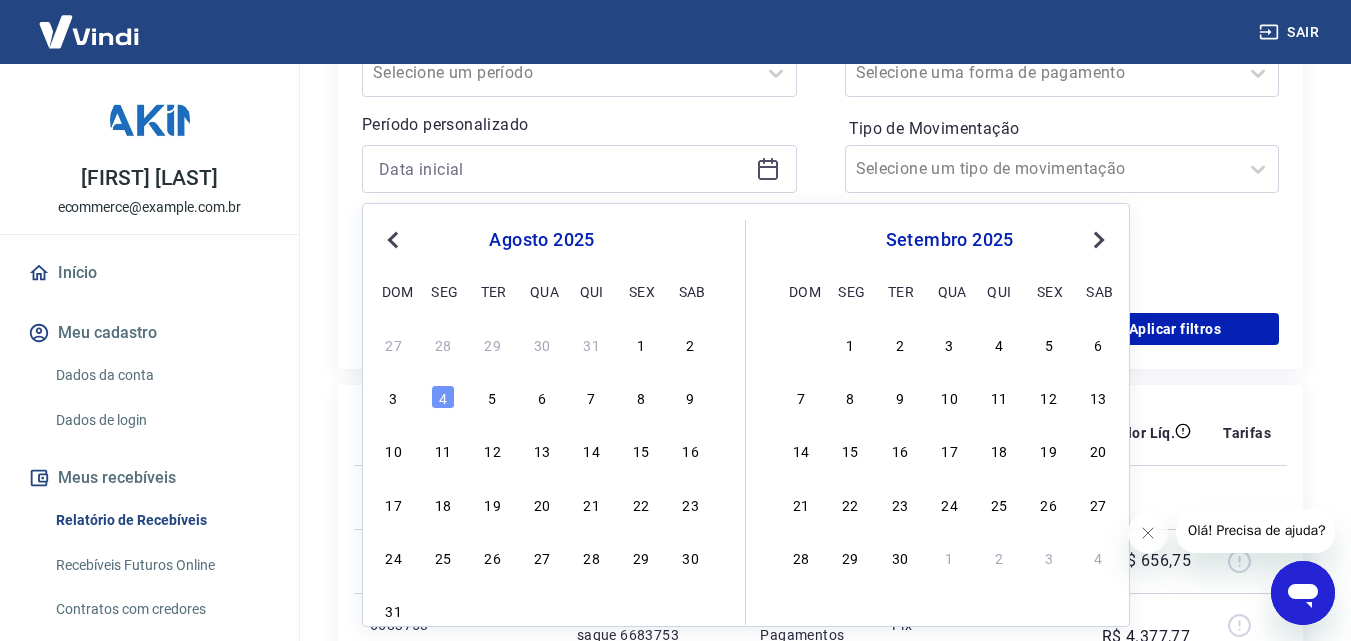 click on "Previous Month" at bounding box center [393, 240] 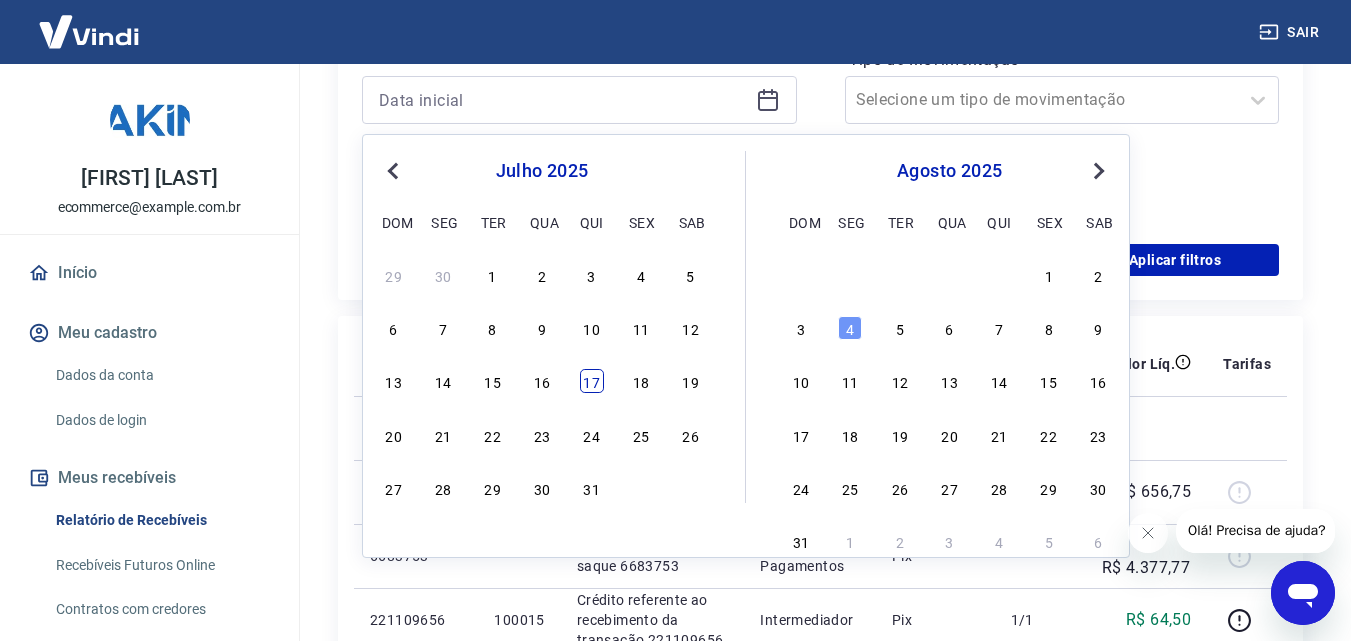 scroll, scrollTop: 488, scrollLeft: 0, axis: vertical 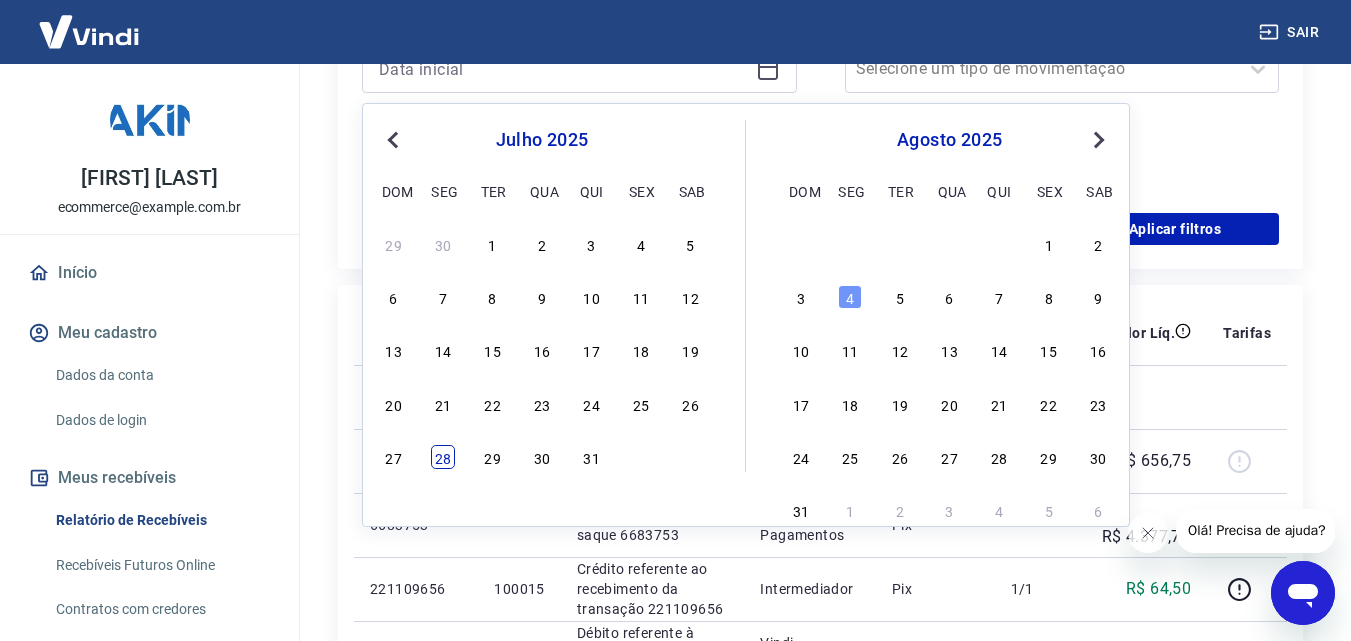 click on "28" at bounding box center [443, 457] 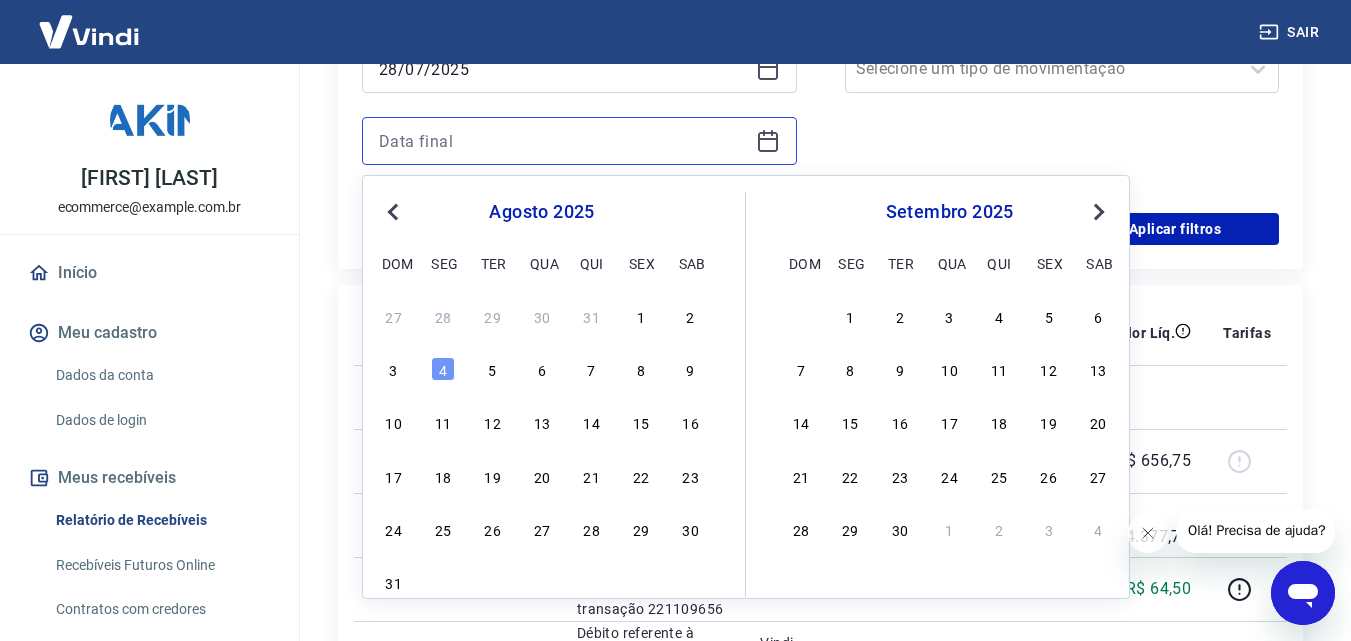 click at bounding box center (563, 141) 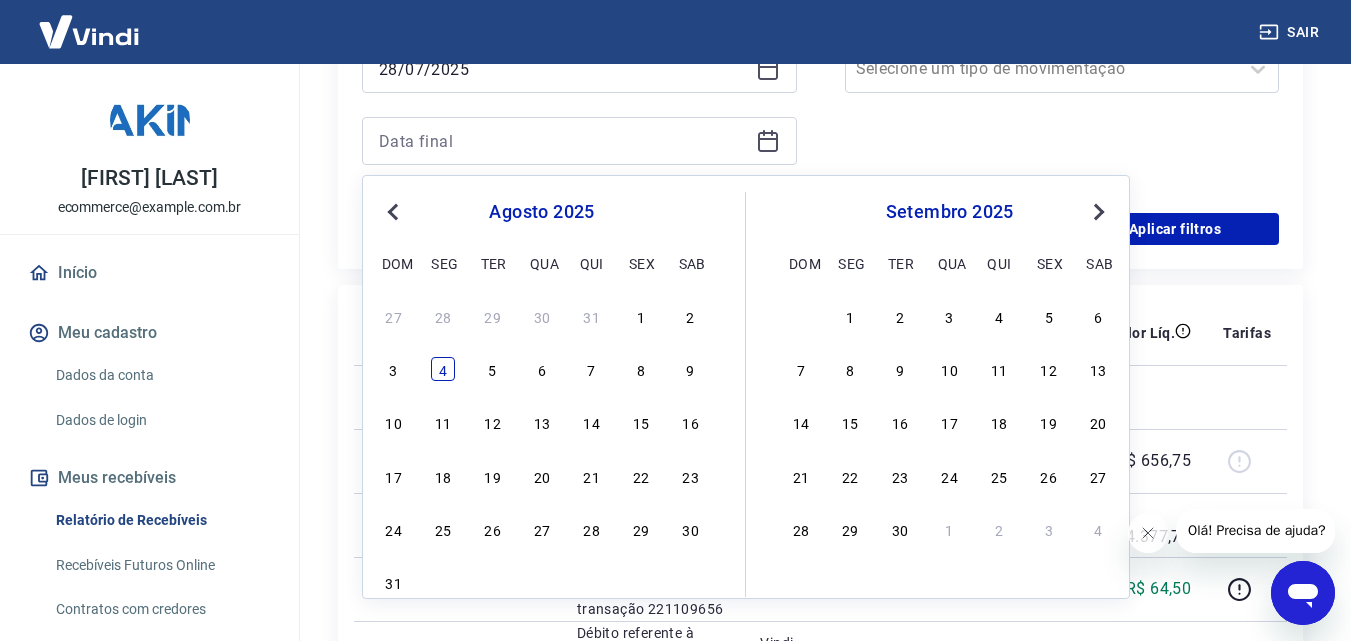 click on "4" at bounding box center [443, 369] 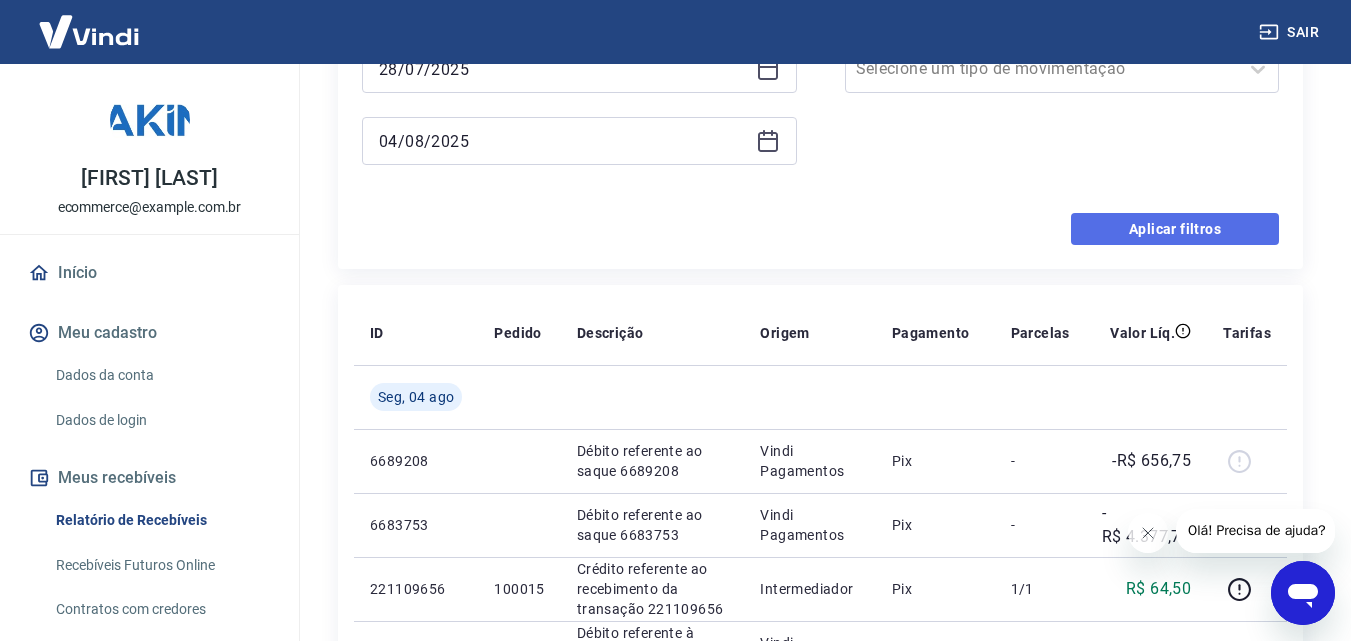 click on "Aplicar filtros" at bounding box center (1175, 229) 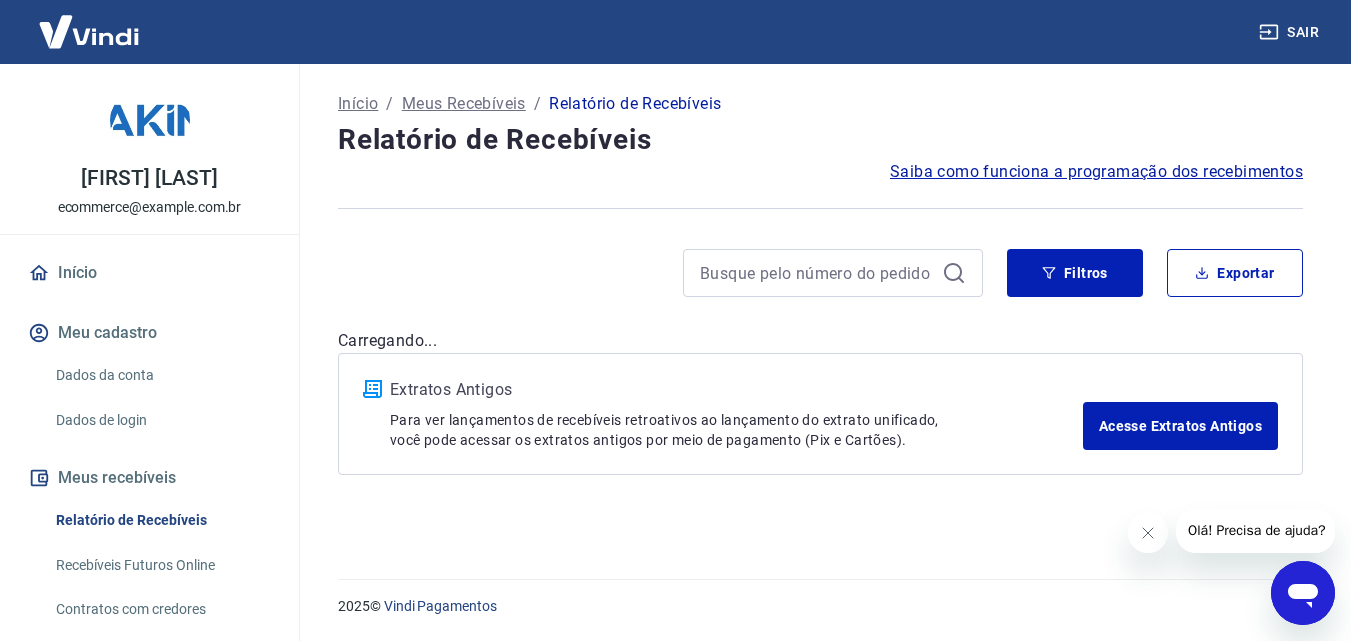 scroll, scrollTop: 0, scrollLeft: 0, axis: both 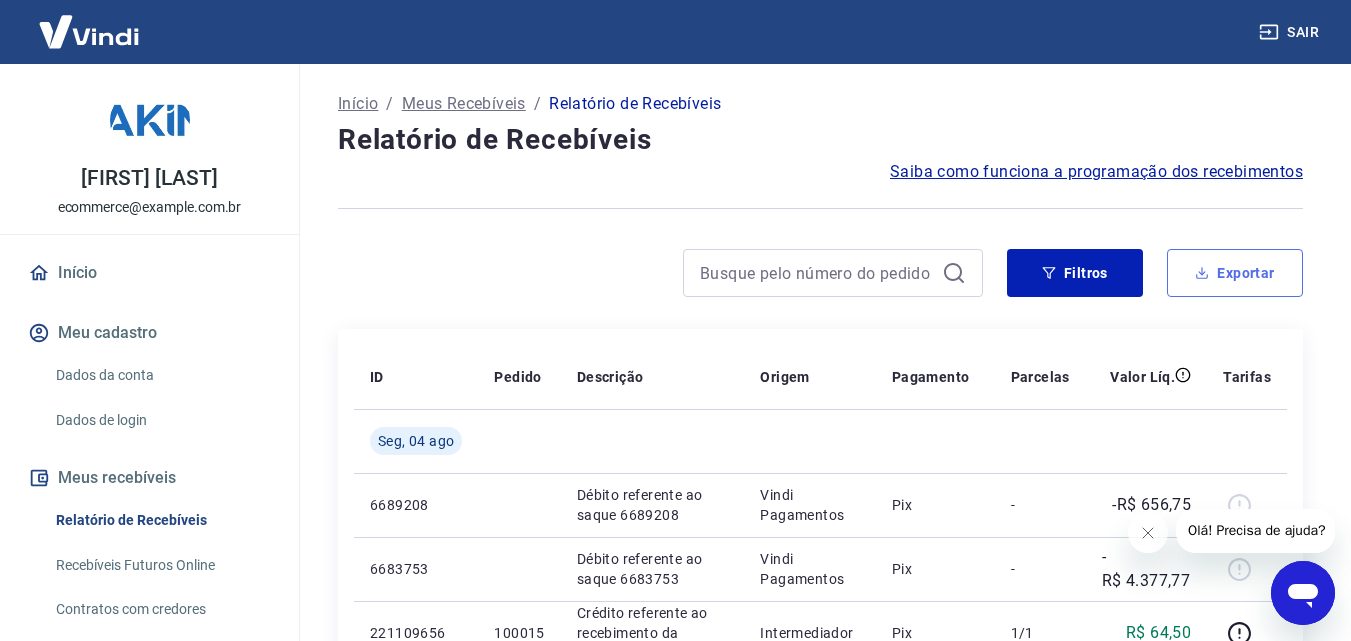 click on "Exportar" at bounding box center (1235, 273) 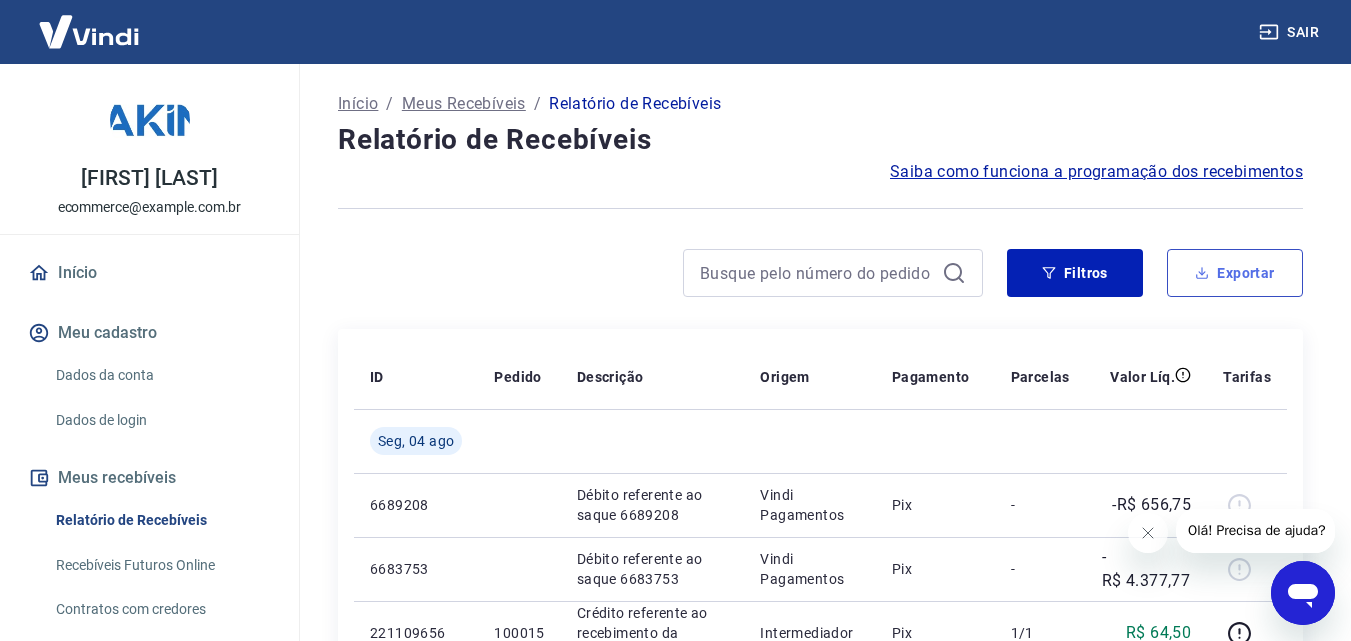 type on "28/07/2025" 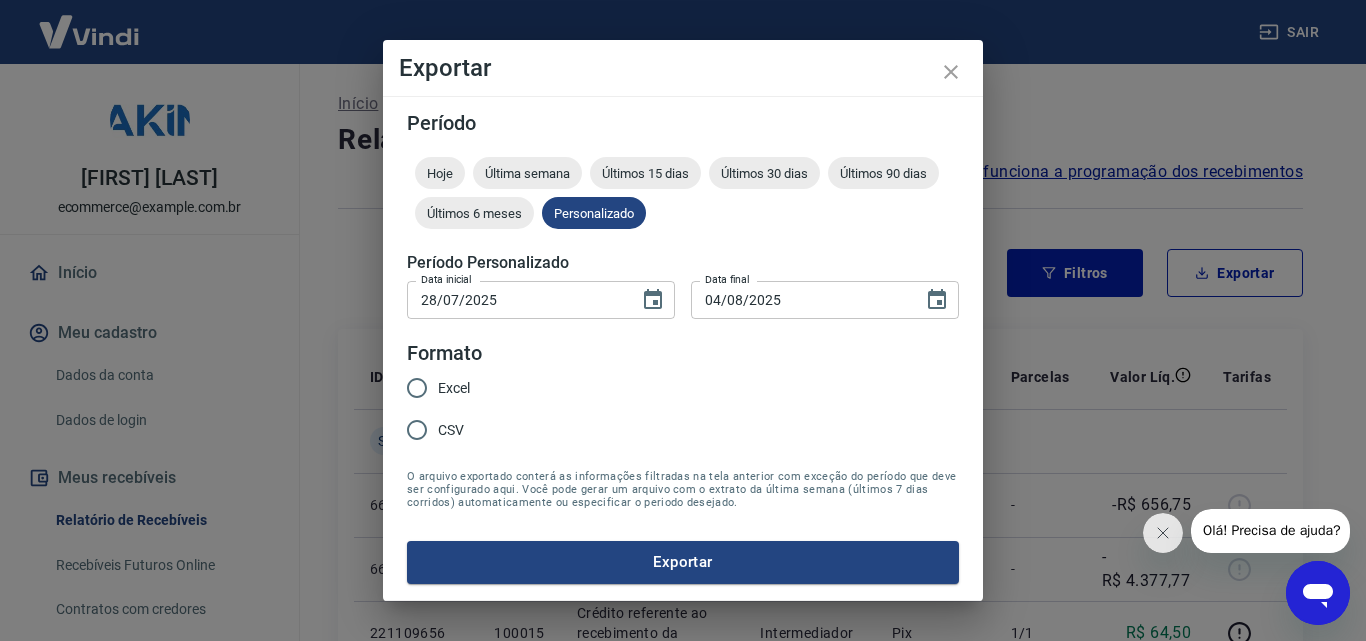 click on "Excel" at bounding box center [417, 388] 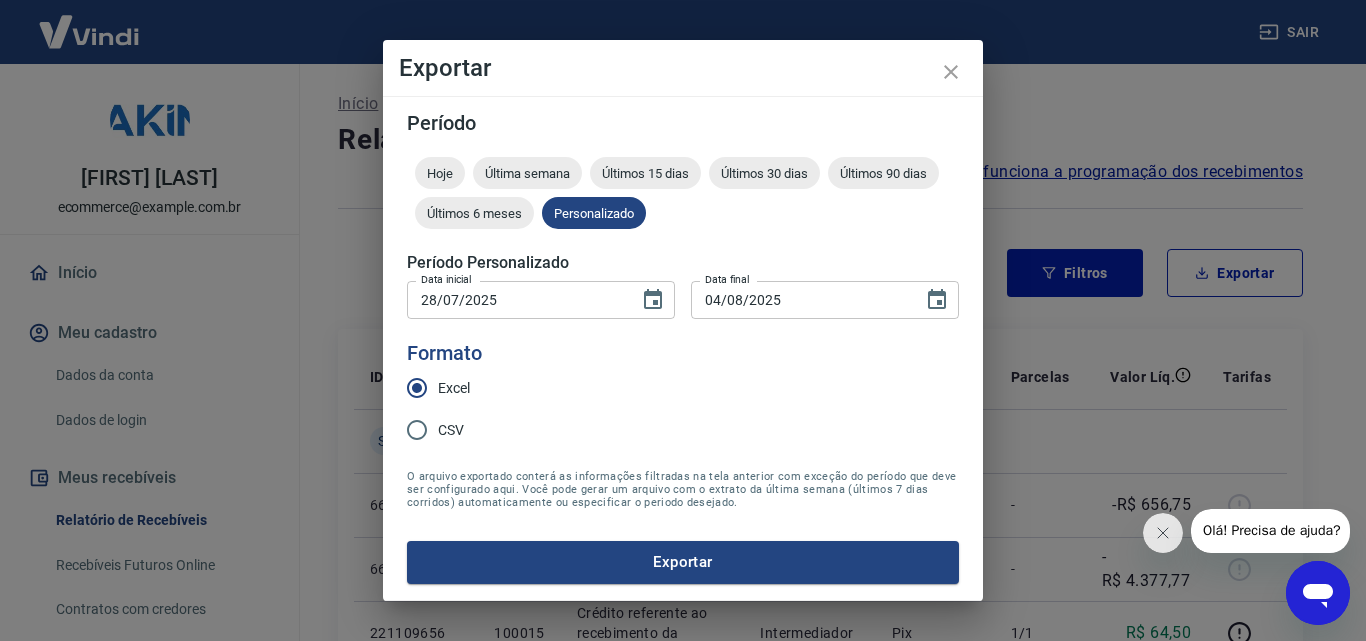click on "Exportar" at bounding box center (683, 562) 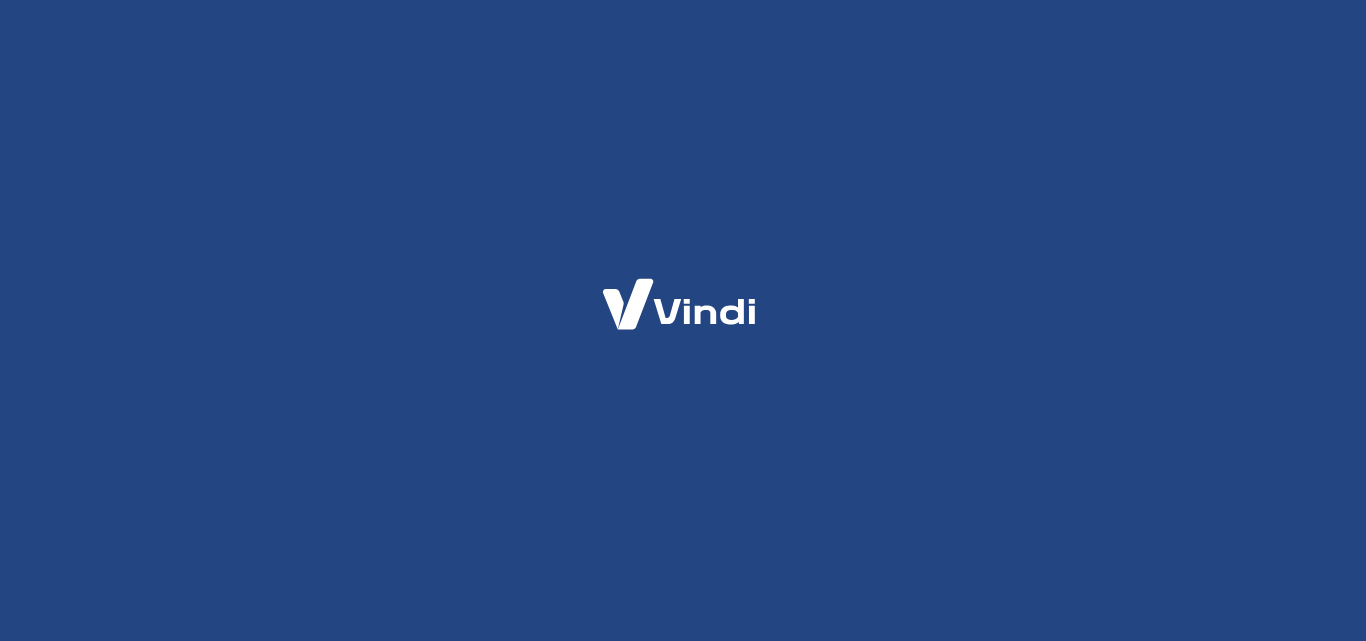 scroll, scrollTop: 0, scrollLeft: 0, axis: both 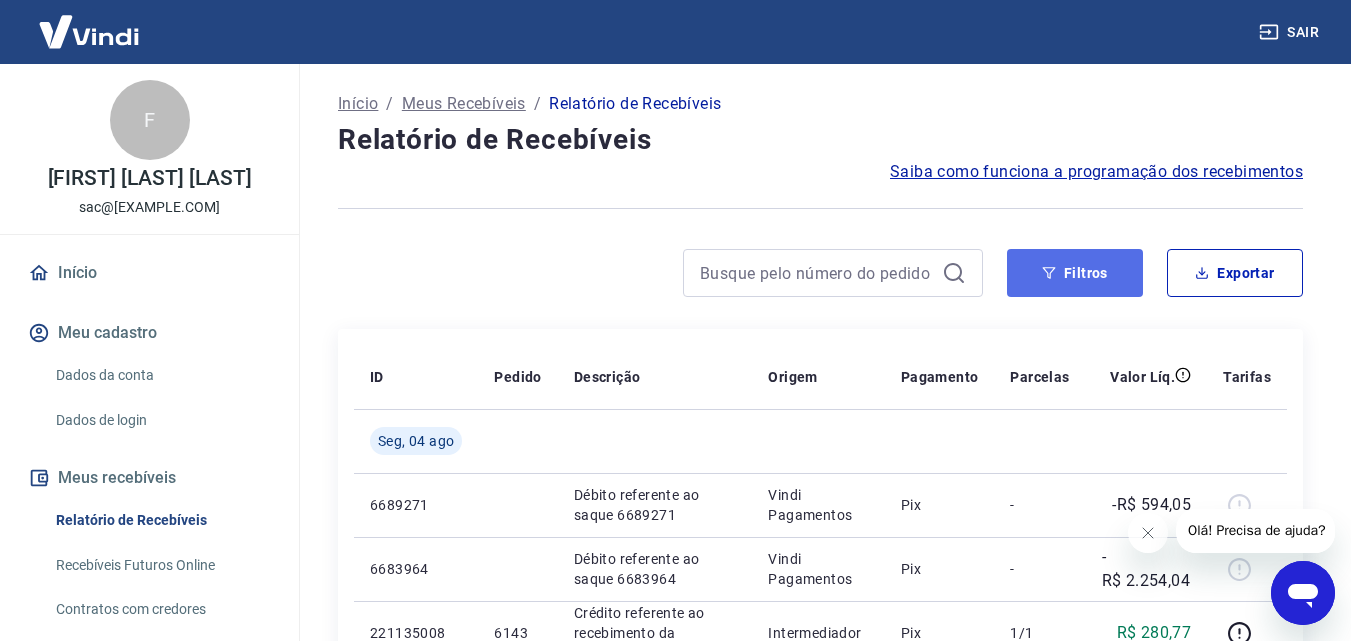 click 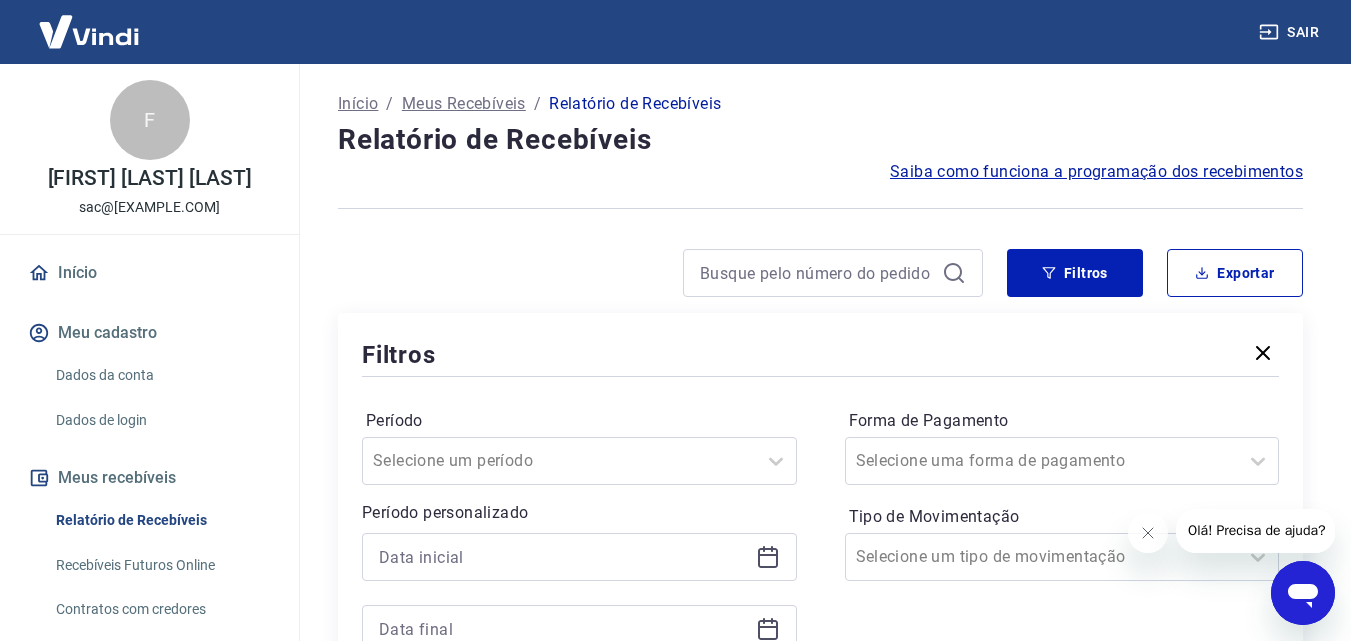 click at bounding box center (579, 557) 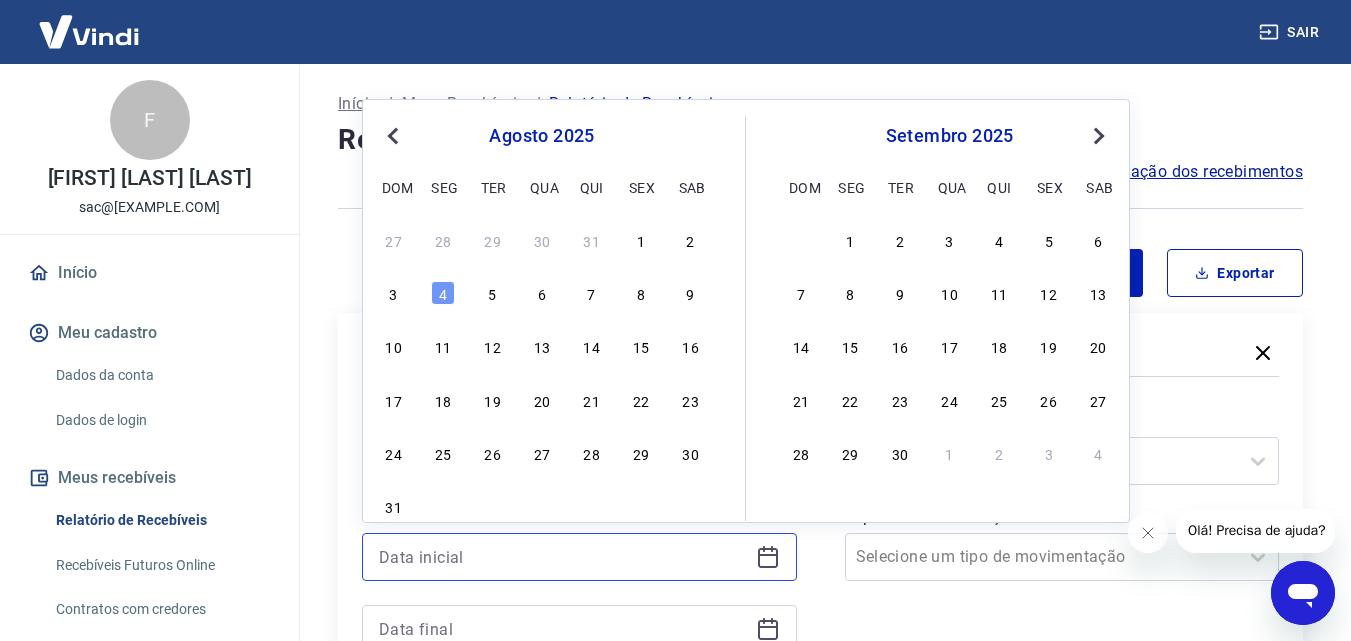 click at bounding box center (563, 557) 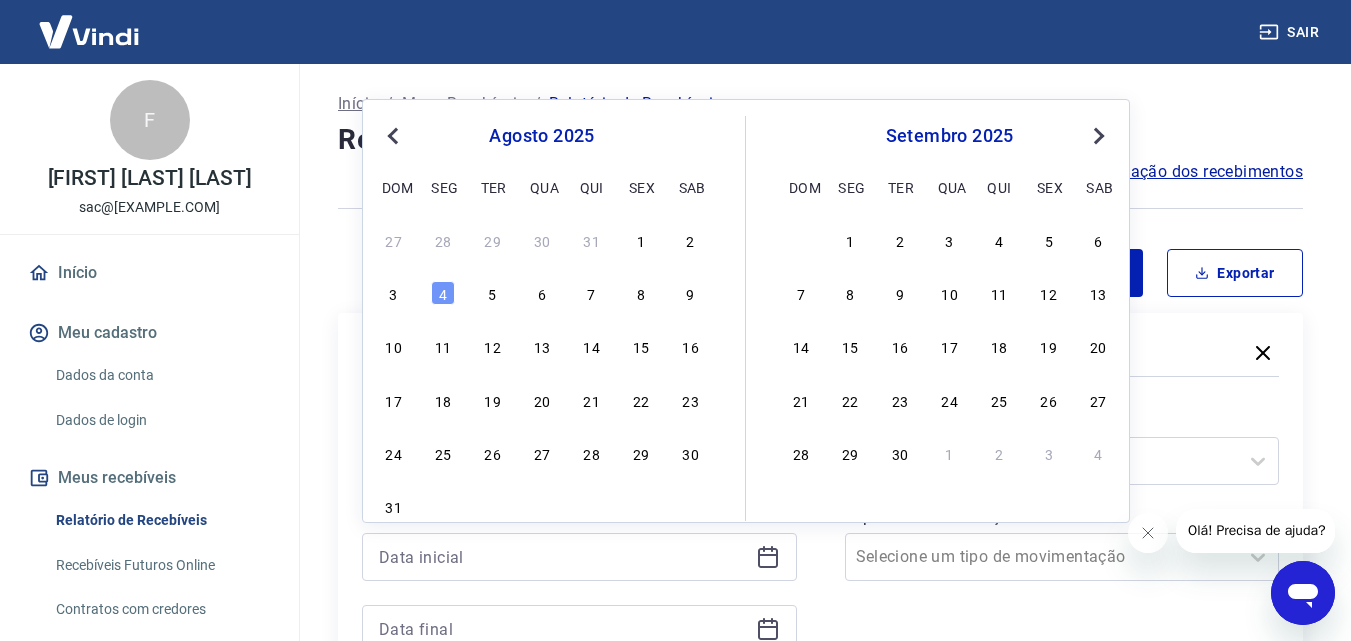click on "Previous Month" at bounding box center (395, 135) 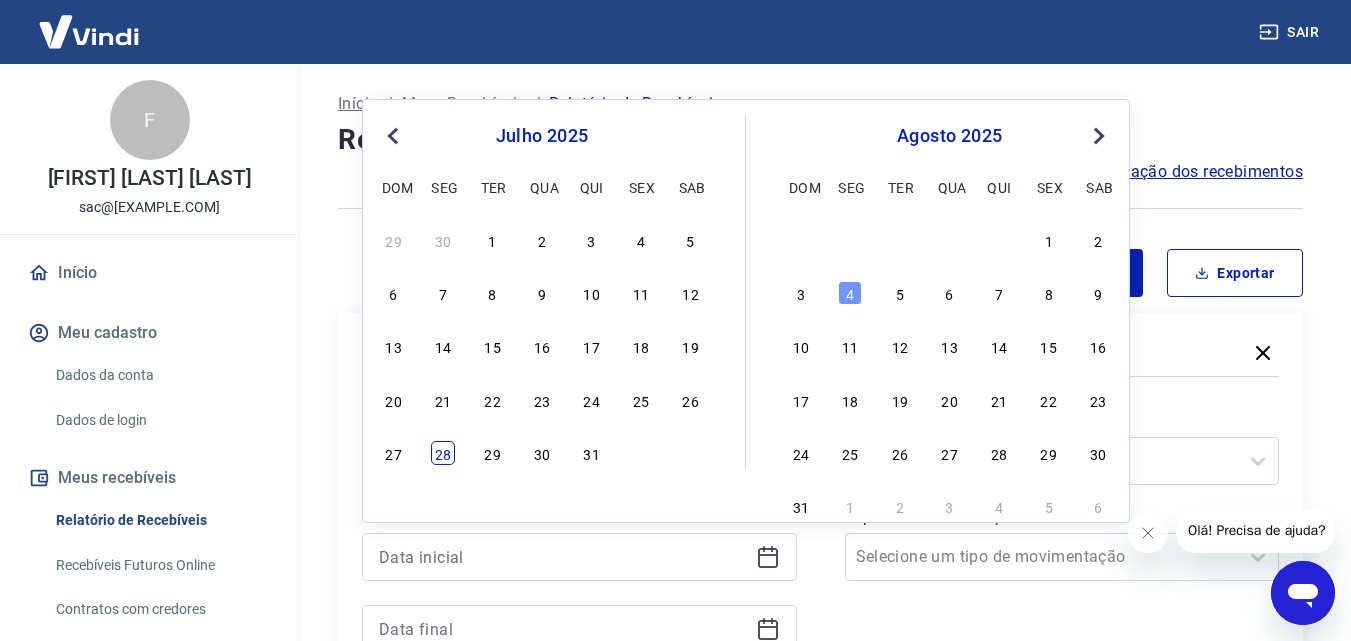 click on "28" at bounding box center (443, 453) 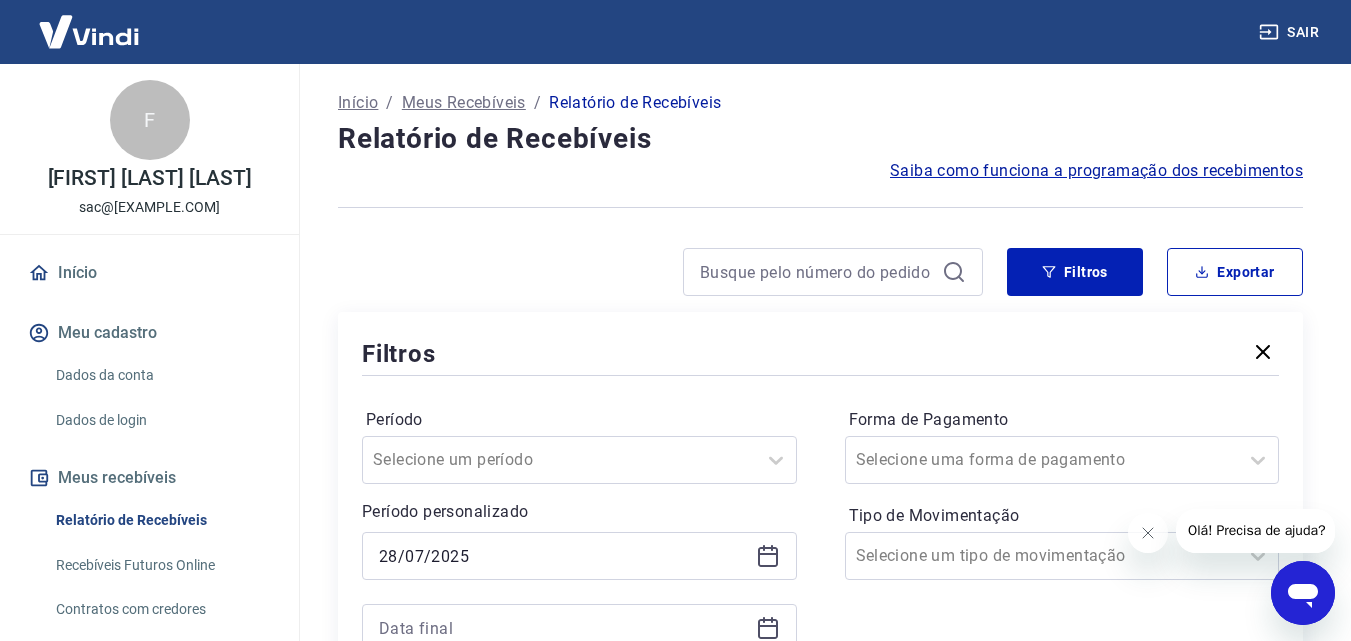scroll, scrollTop: 100, scrollLeft: 0, axis: vertical 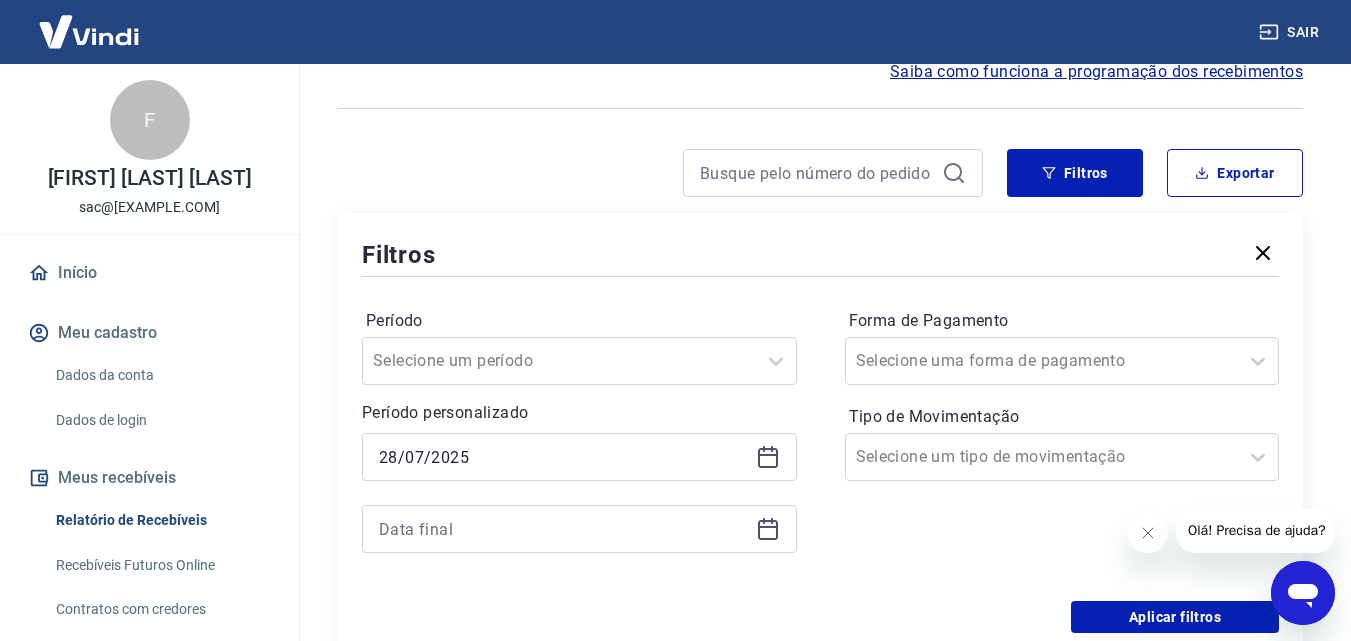 click at bounding box center [579, 529] 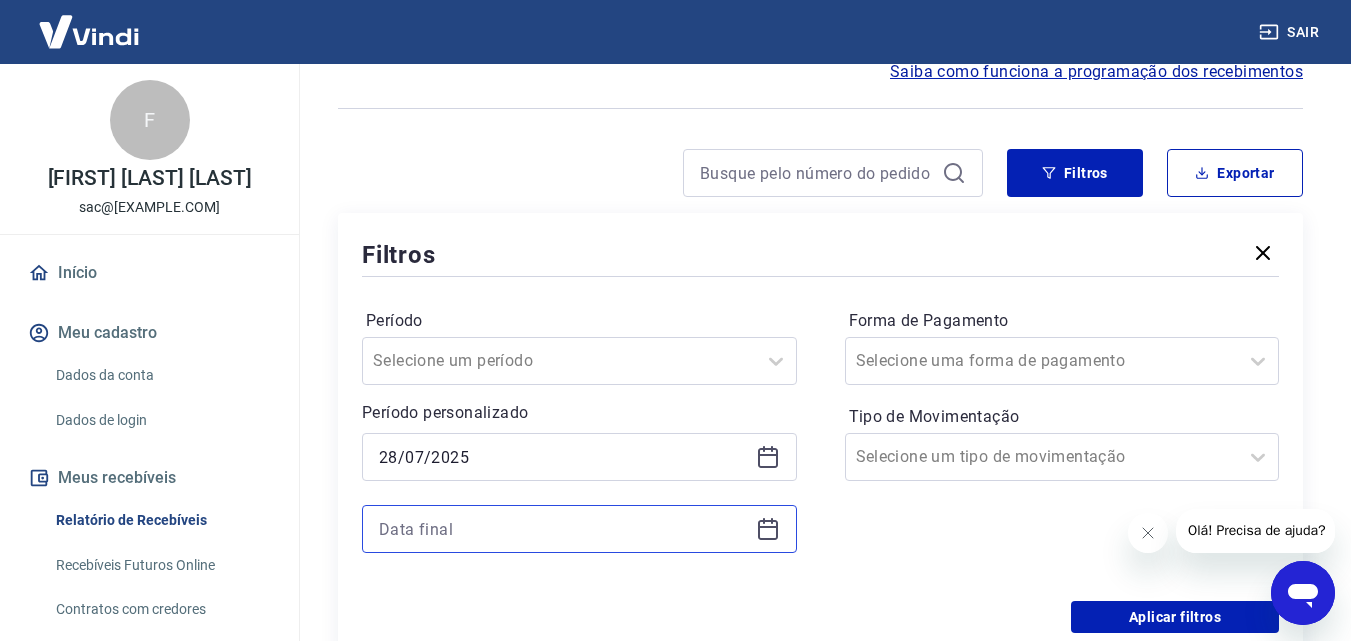 click at bounding box center (563, 529) 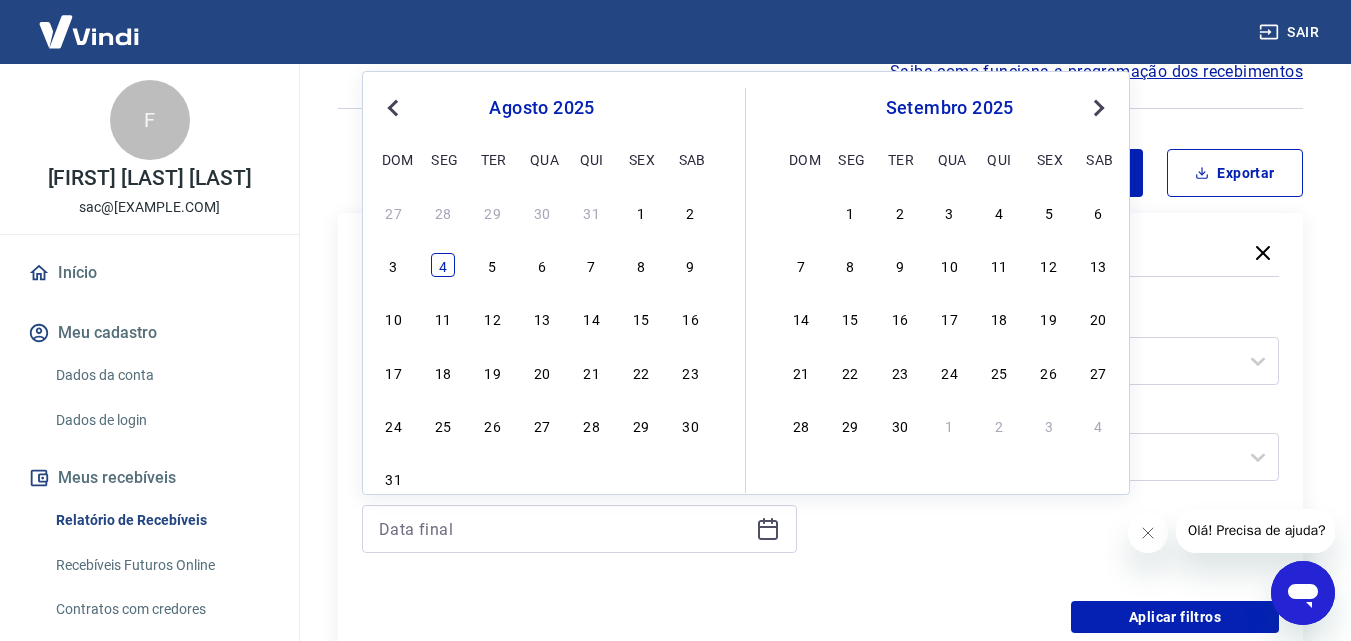 click on "4" at bounding box center (443, 265) 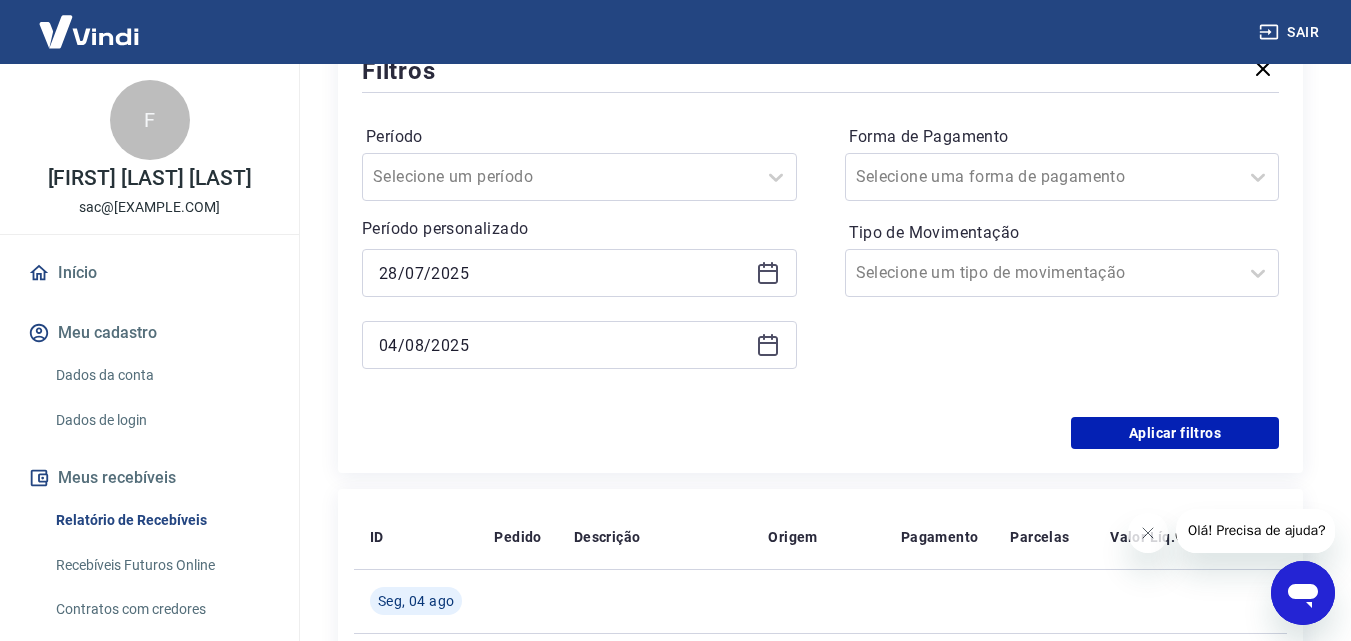 scroll, scrollTop: 400, scrollLeft: 0, axis: vertical 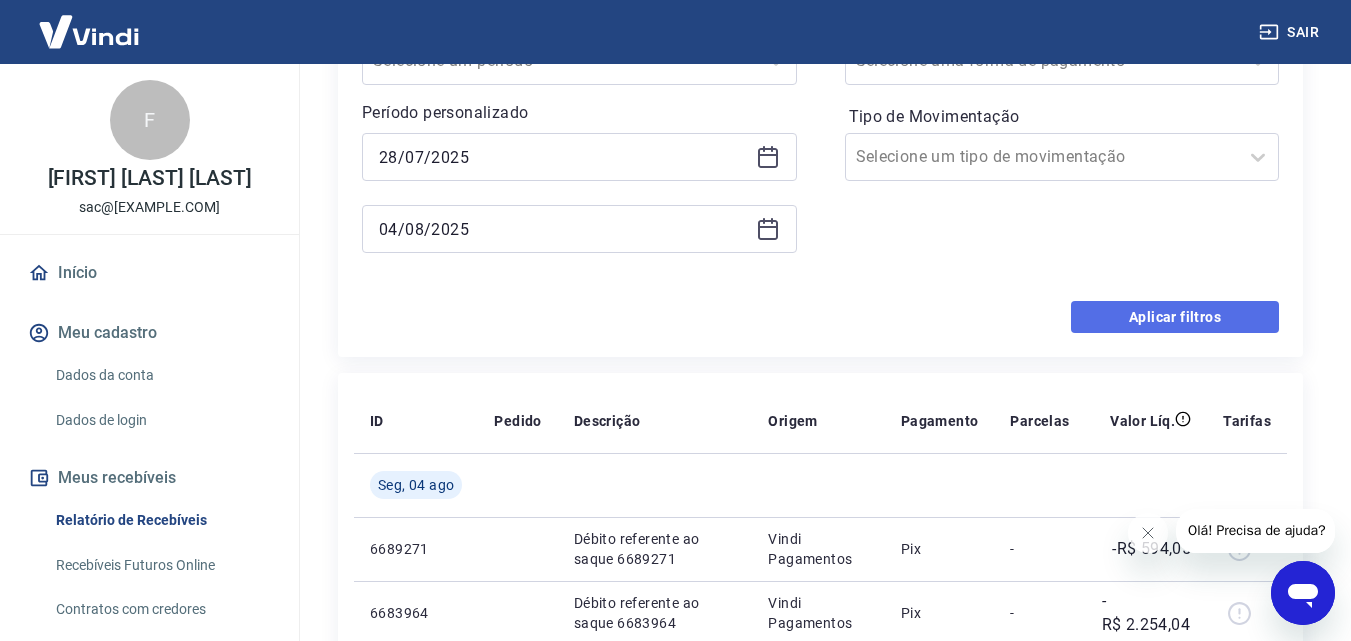 click on "Aplicar filtros" at bounding box center [1175, 317] 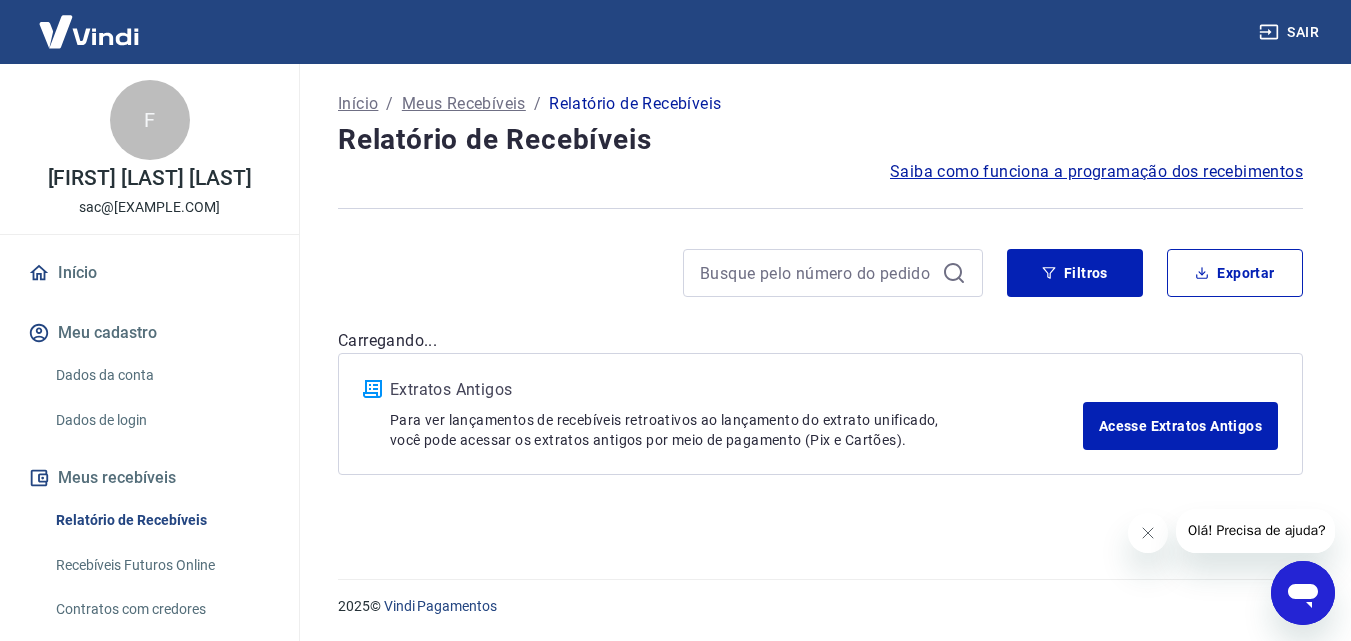 scroll, scrollTop: 0, scrollLeft: 0, axis: both 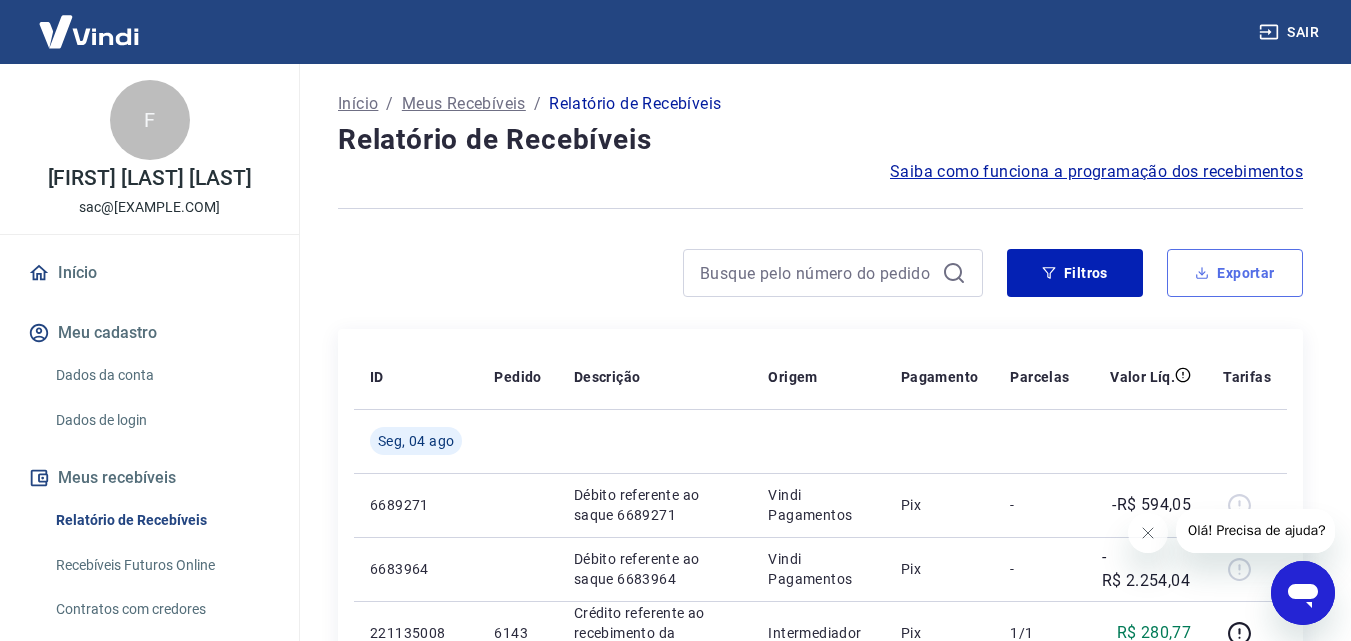 click on "Exportar" at bounding box center [1235, 273] 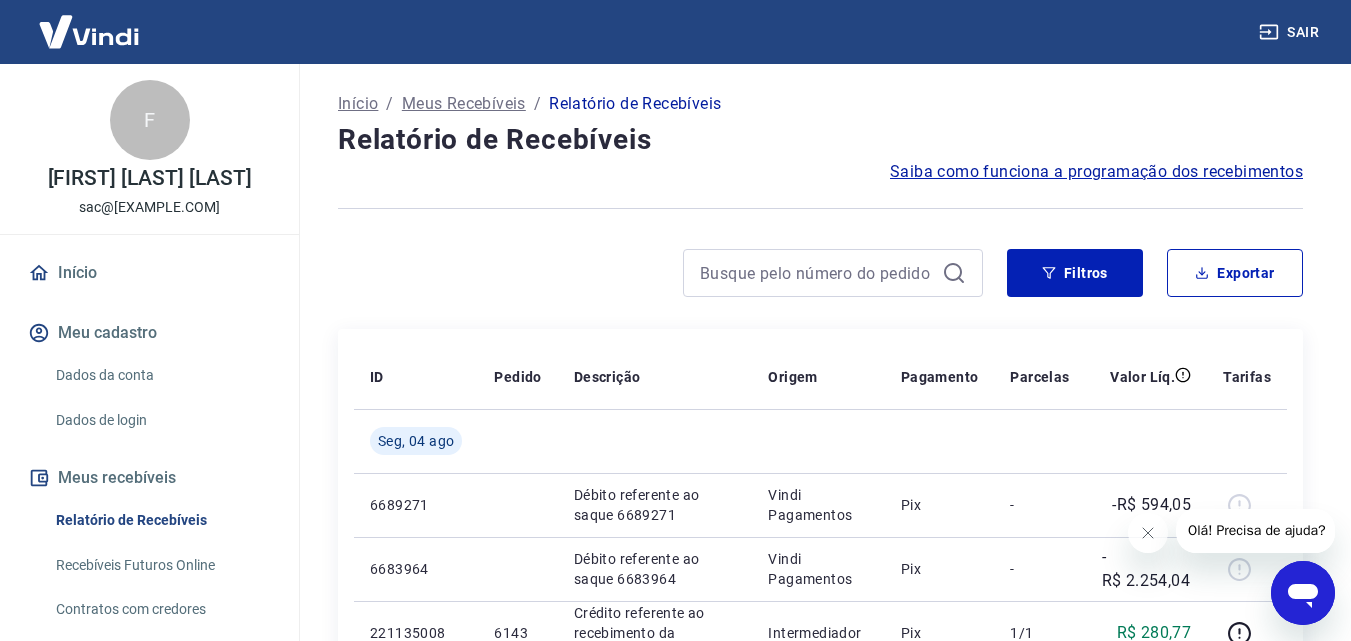 type on "28/07/2025" 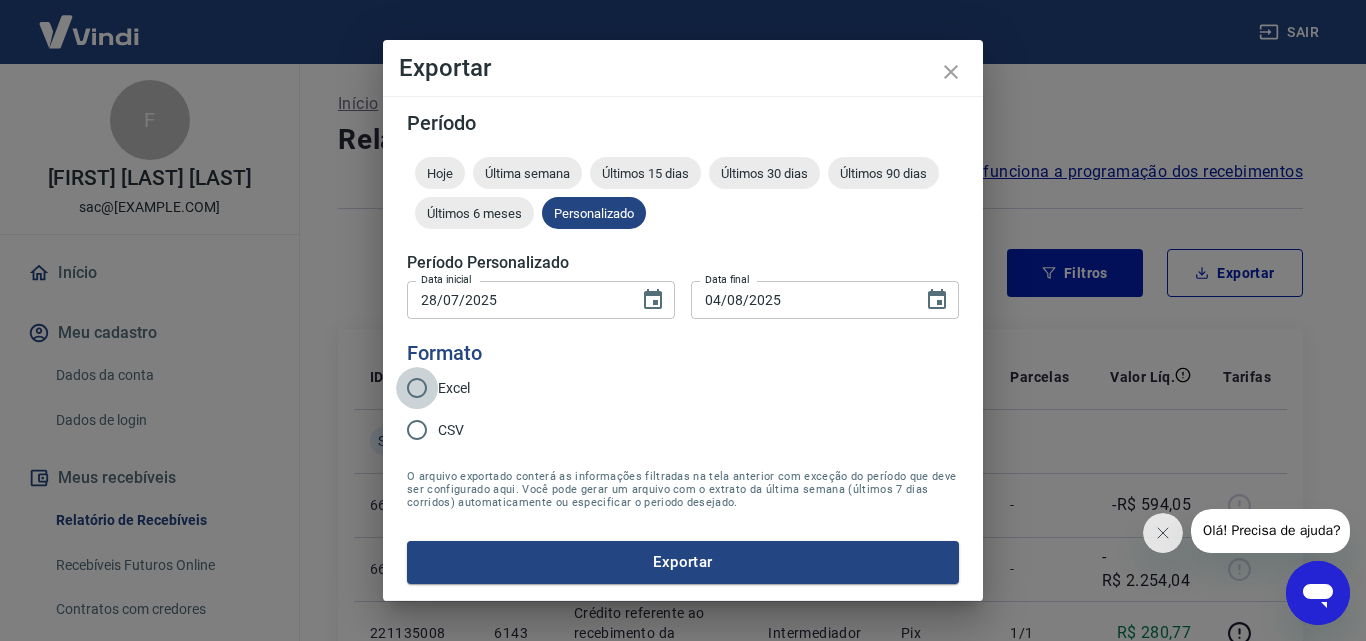 click on "Excel" at bounding box center (417, 388) 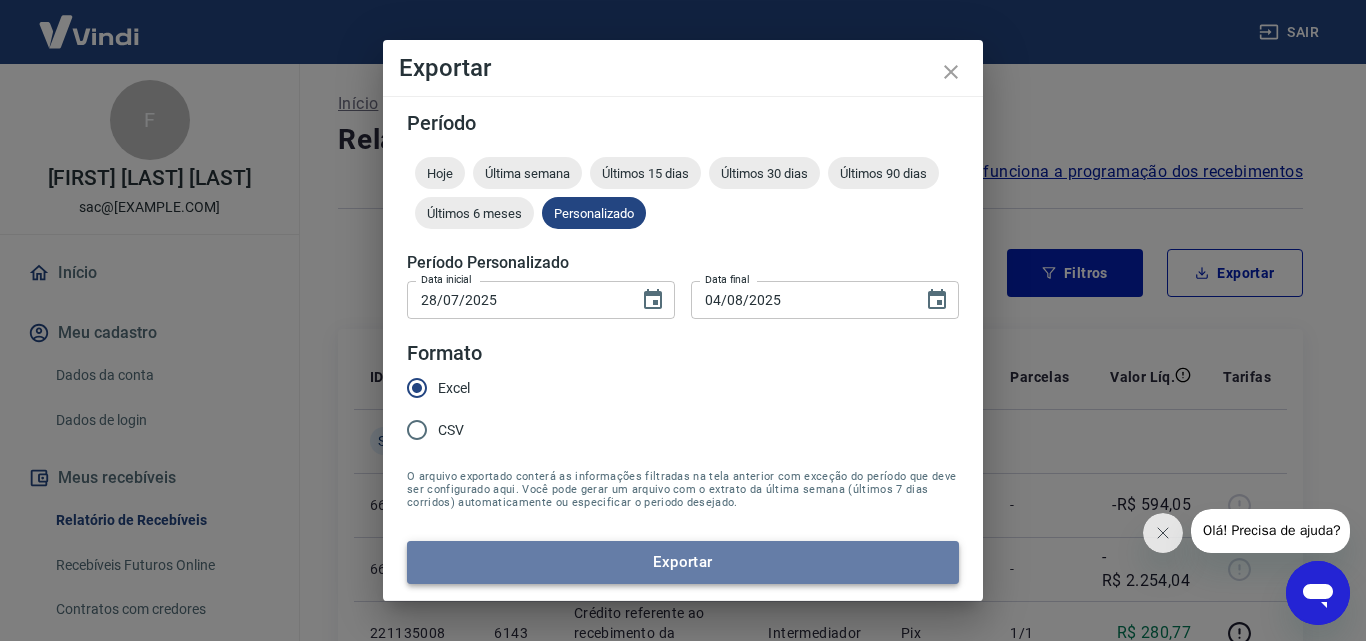click on "Exportar" at bounding box center (683, 562) 